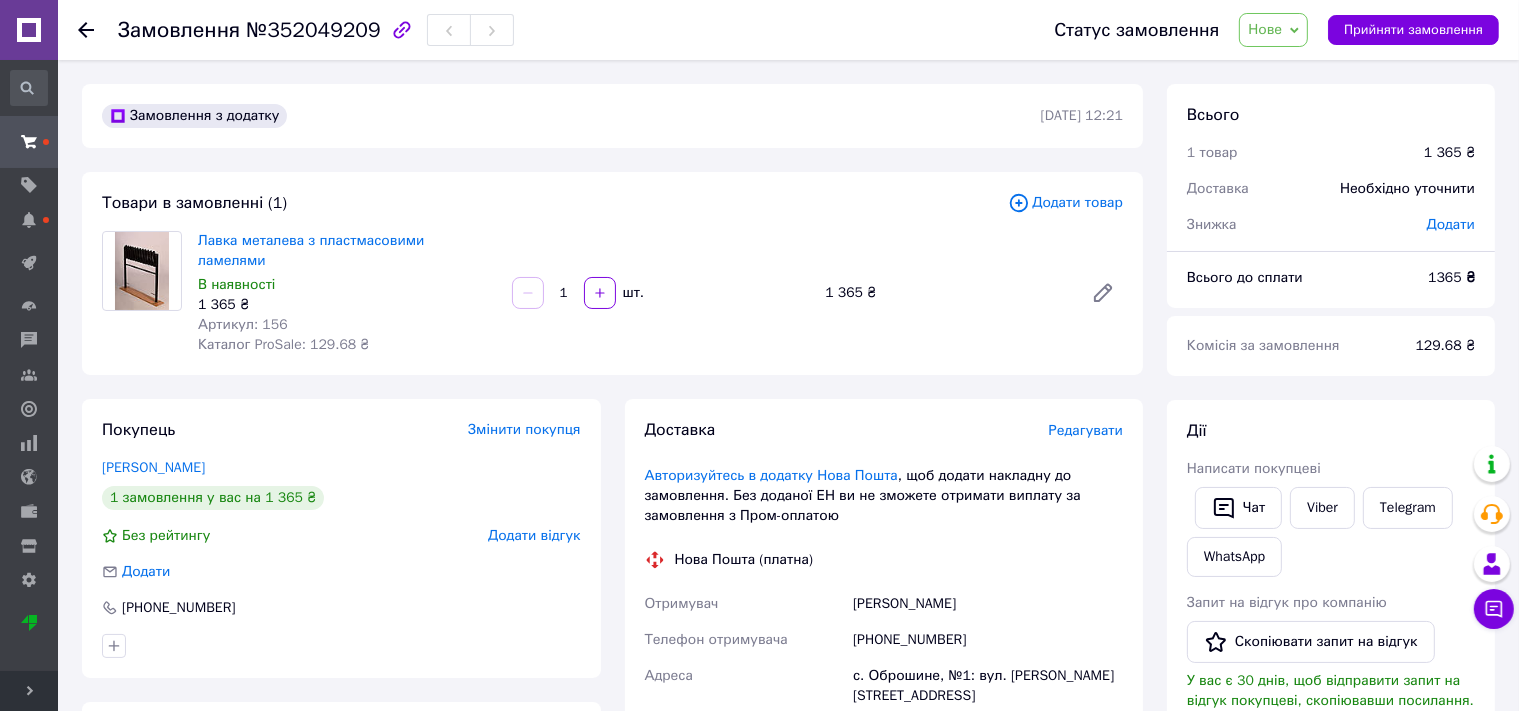 scroll, scrollTop: 528, scrollLeft: 0, axis: vertical 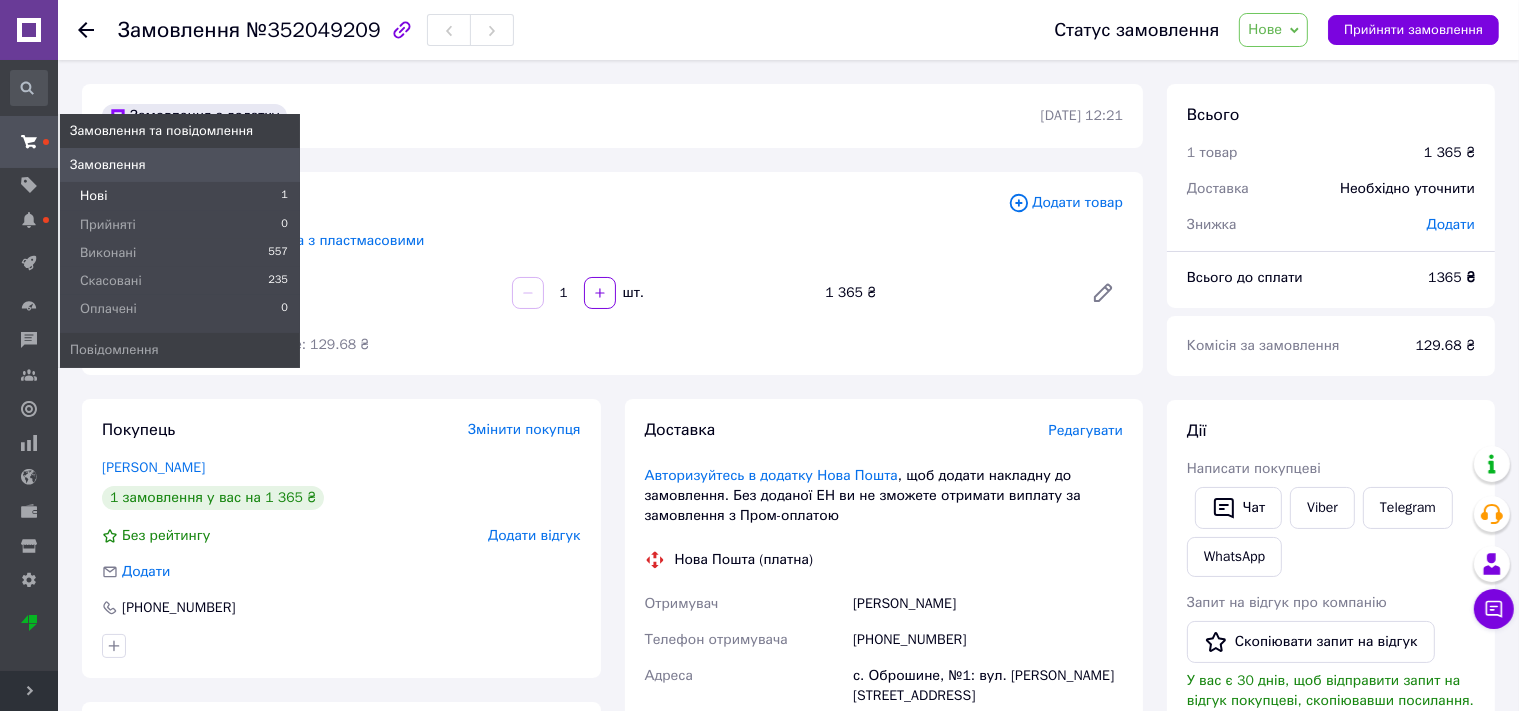 click on "Нові" at bounding box center (93, 196) 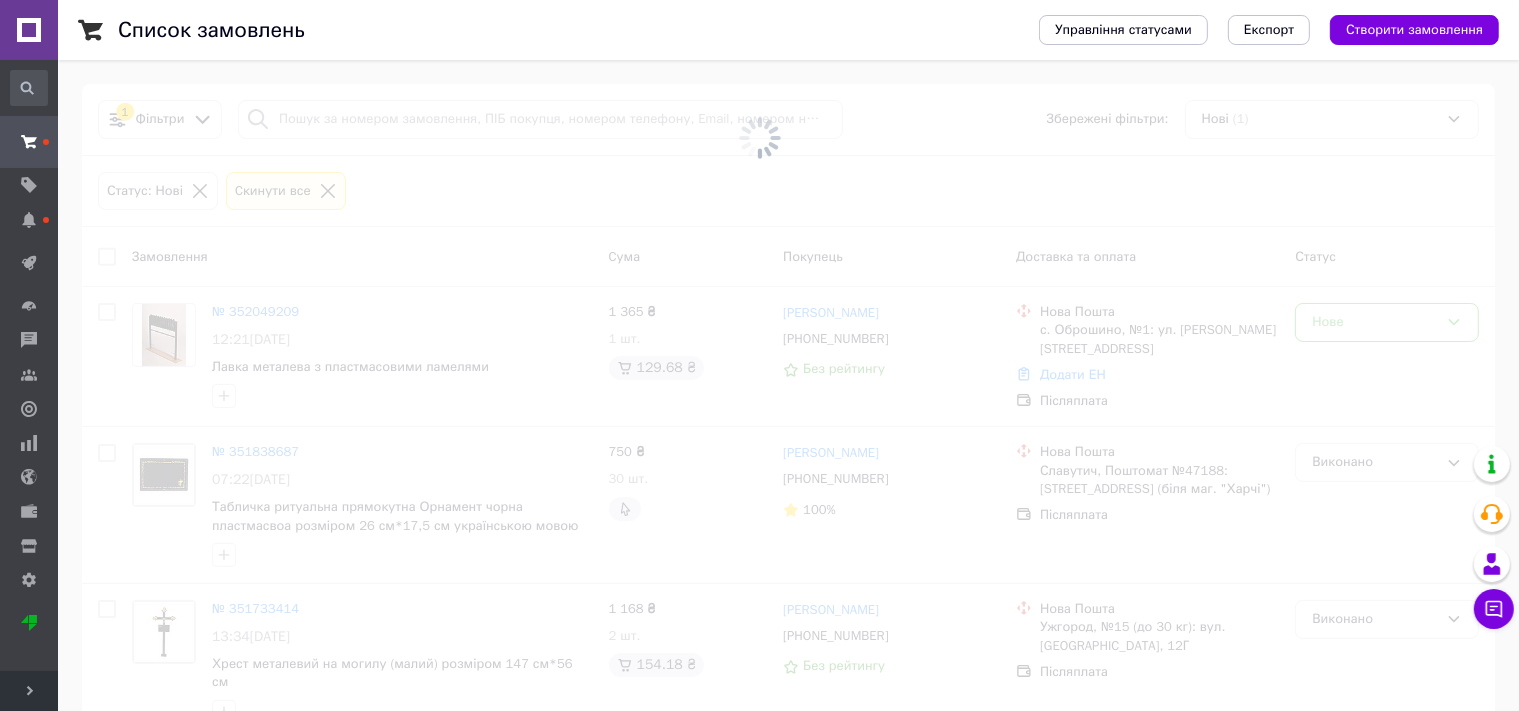 click at bounding box center [759, 355] 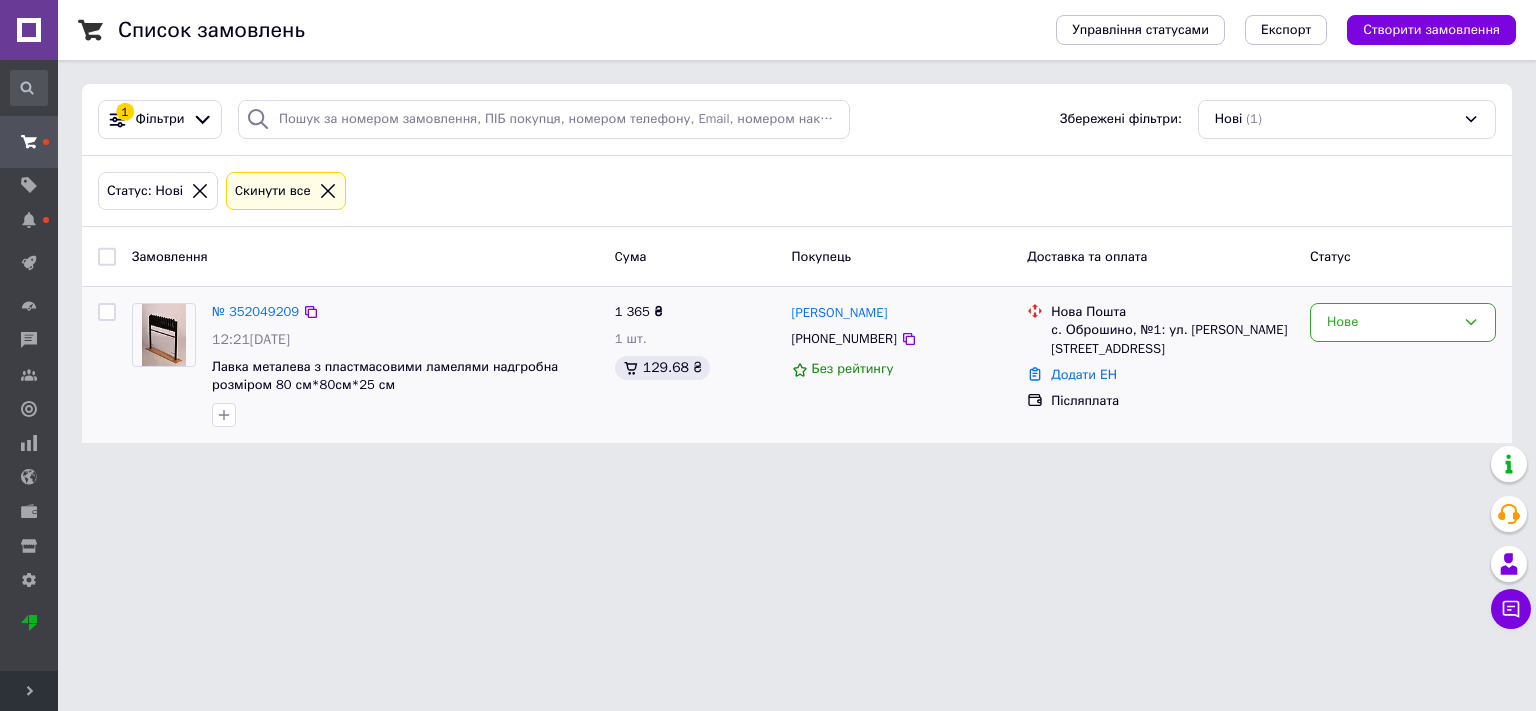 drag, startPoint x: 1478, startPoint y: 320, endPoint x: 1439, endPoint y: 342, distance: 44.777225 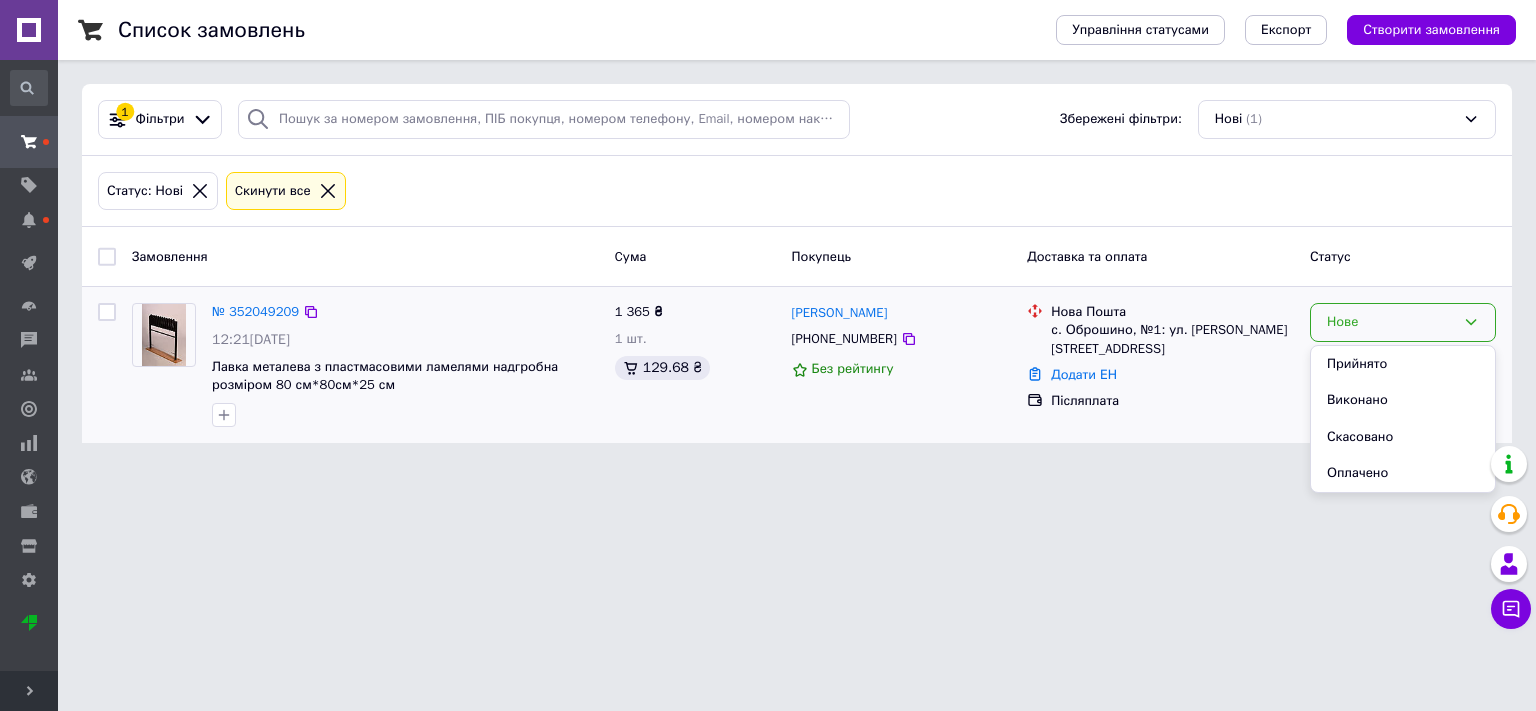 drag, startPoint x: 1378, startPoint y: 362, endPoint x: 1383, endPoint y: 406, distance: 44.28318 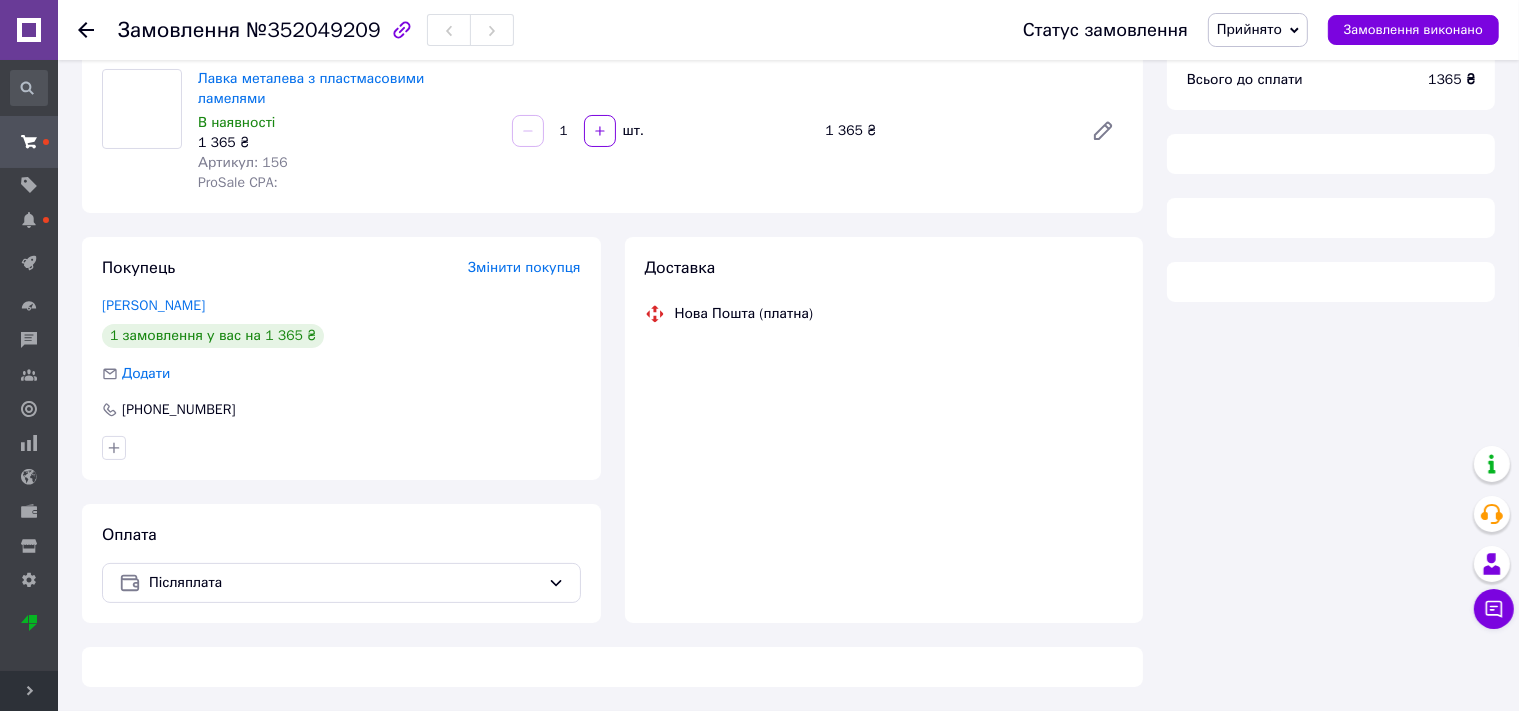 scroll, scrollTop: 142, scrollLeft: 0, axis: vertical 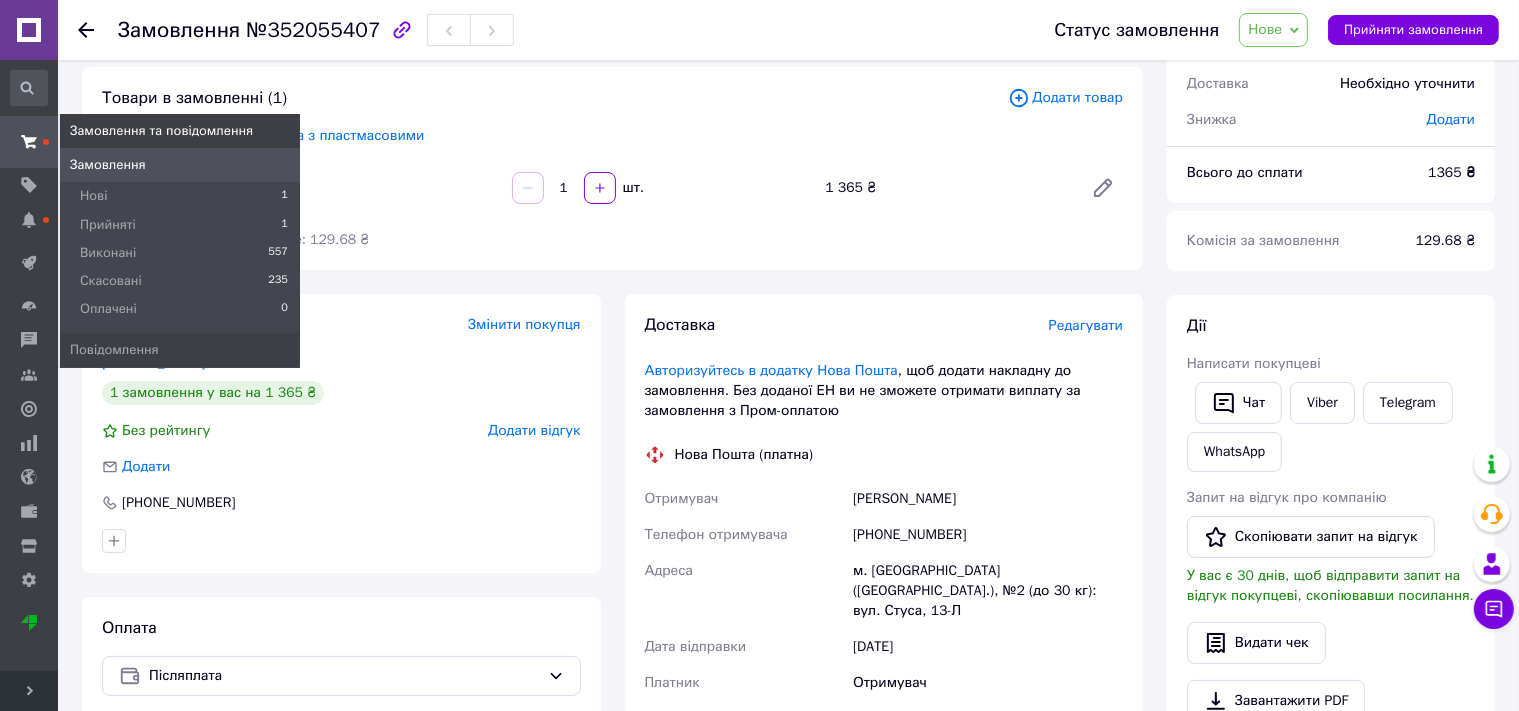 click on "Замовлення" at bounding box center [108, 165] 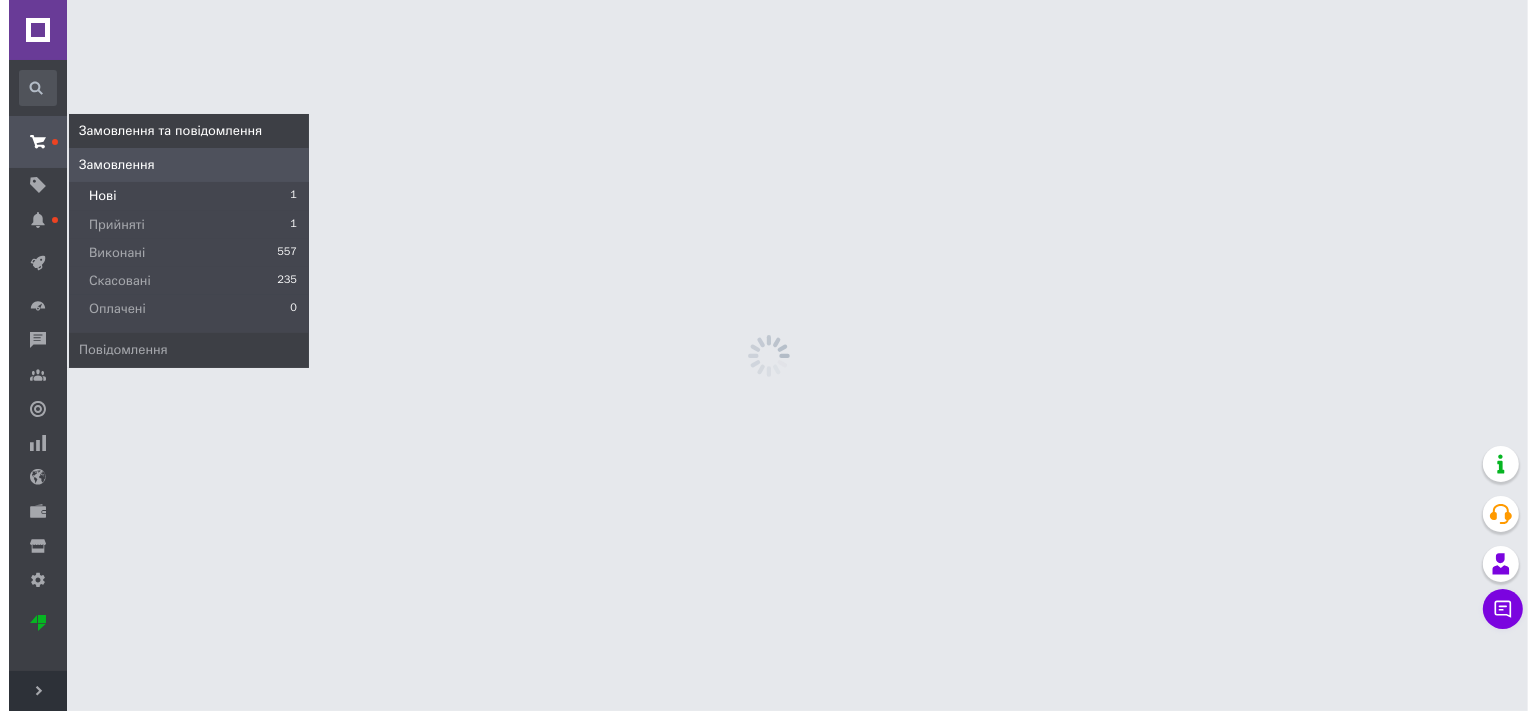 scroll, scrollTop: 0, scrollLeft: 0, axis: both 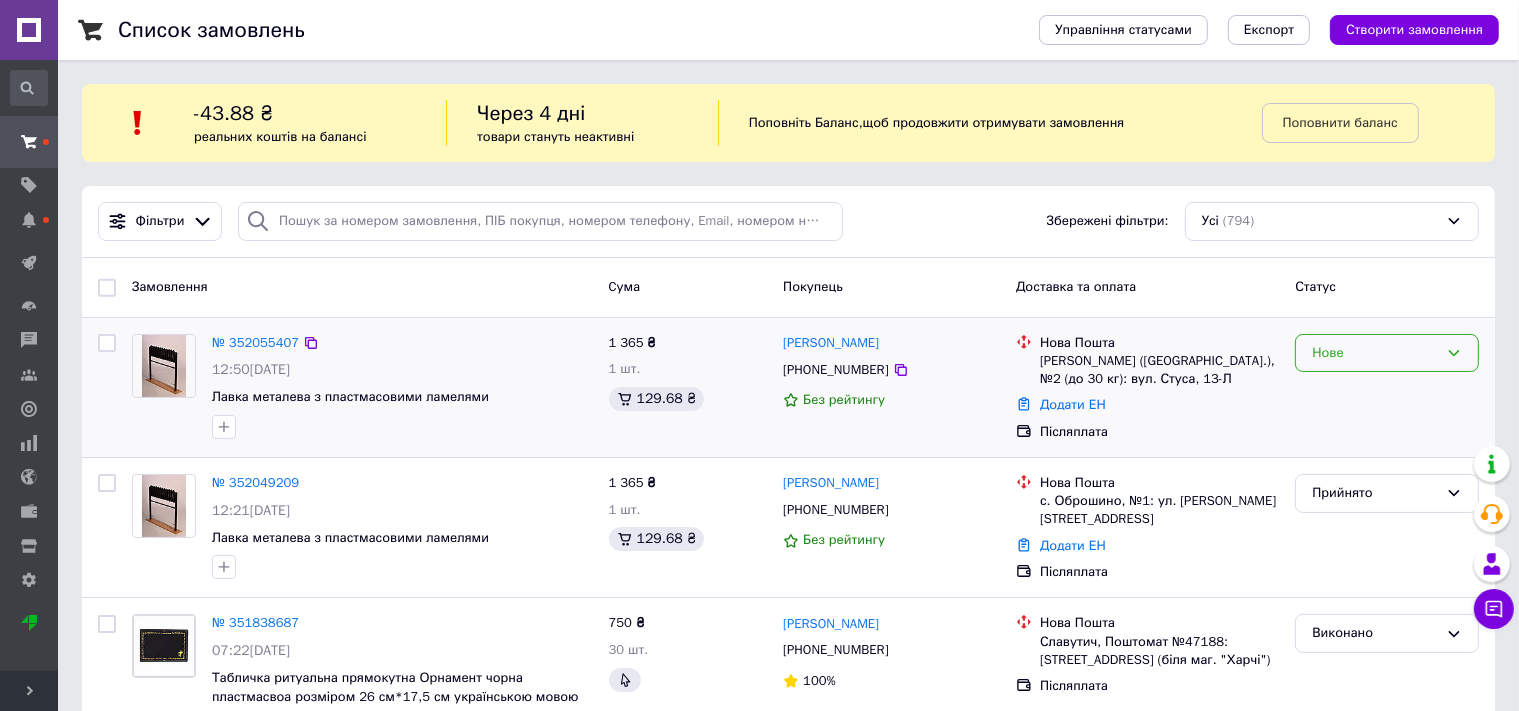 click on "Нове" at bounding box center (1387, 353) 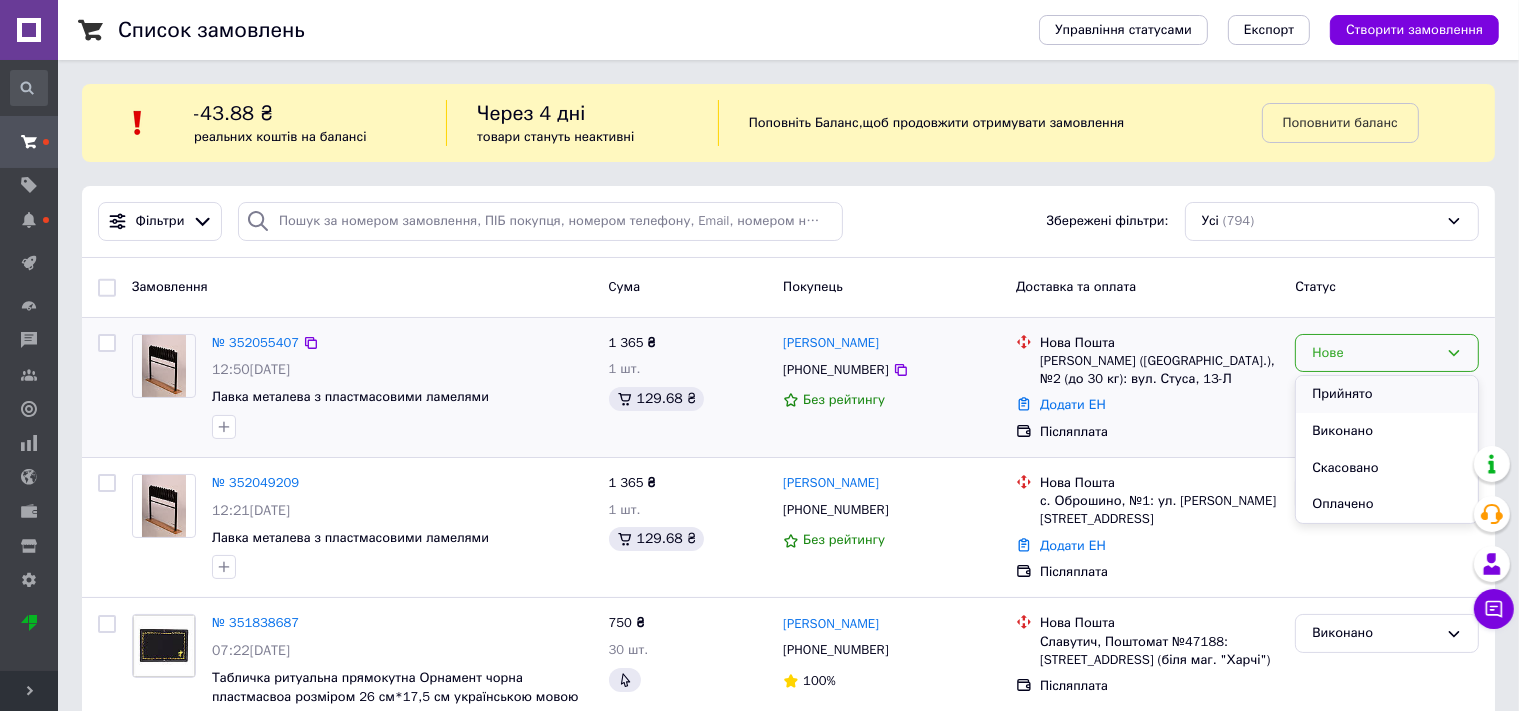 click on "Прийнято" at bounding box center (1387, 394) 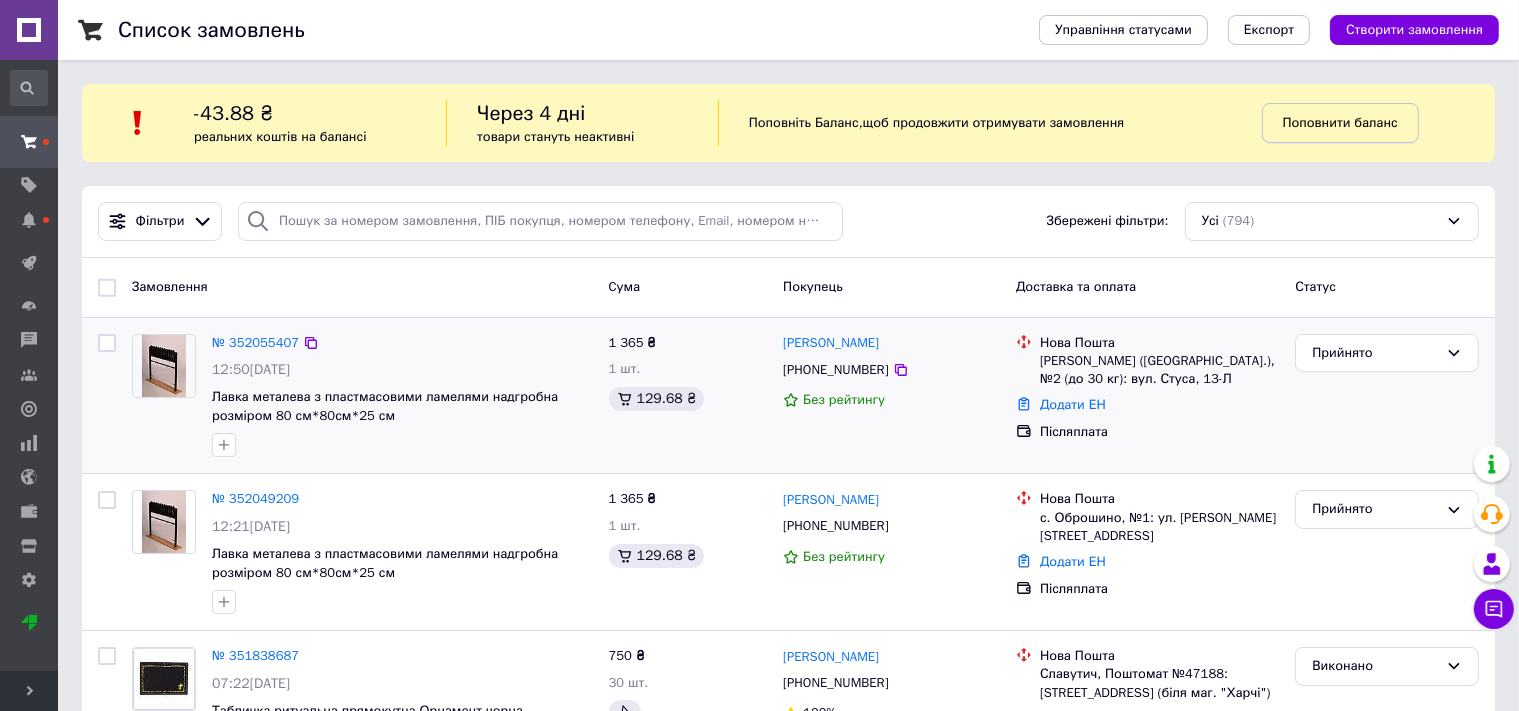 click on "Поповнити баланс" at bounding box center (1340, 122) 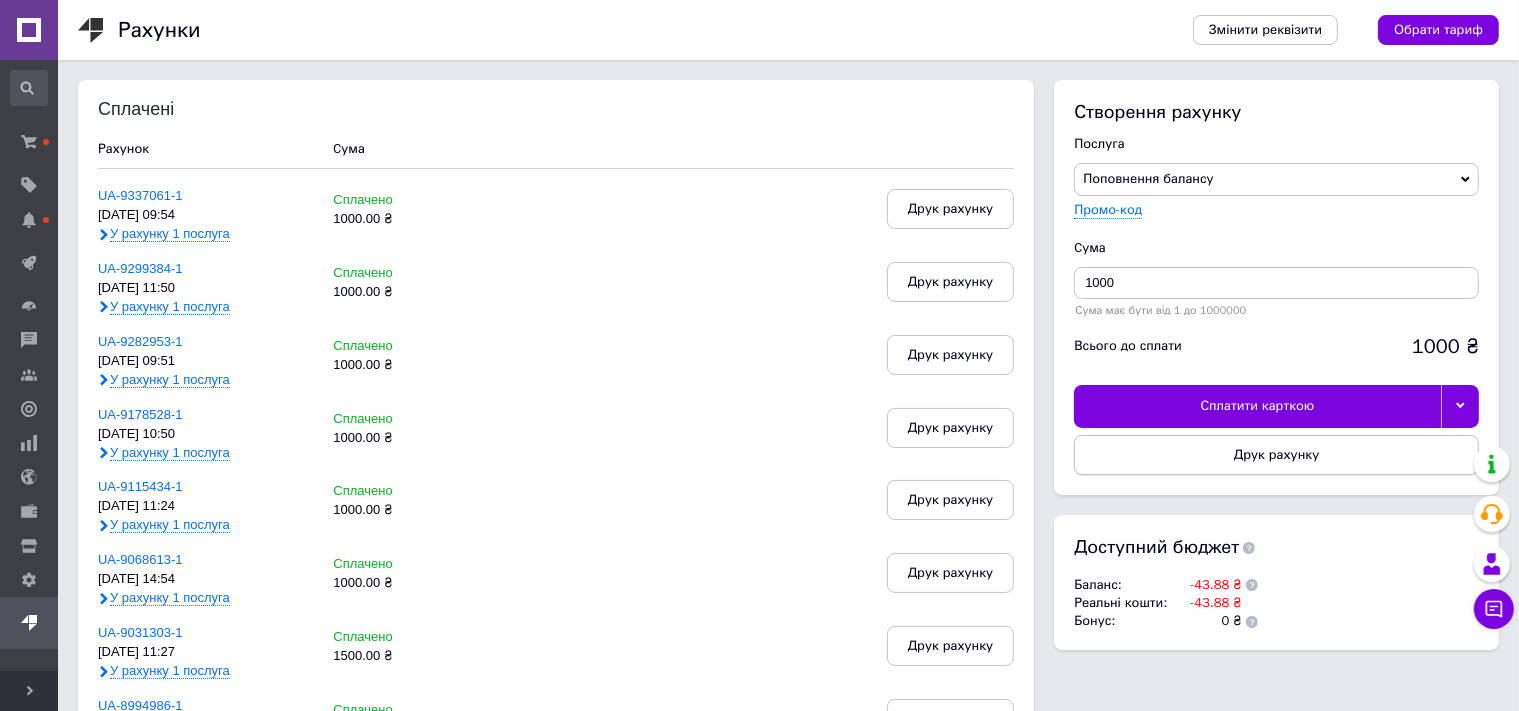 click on "Друк рахунку" at bounding box center (1276, 455) 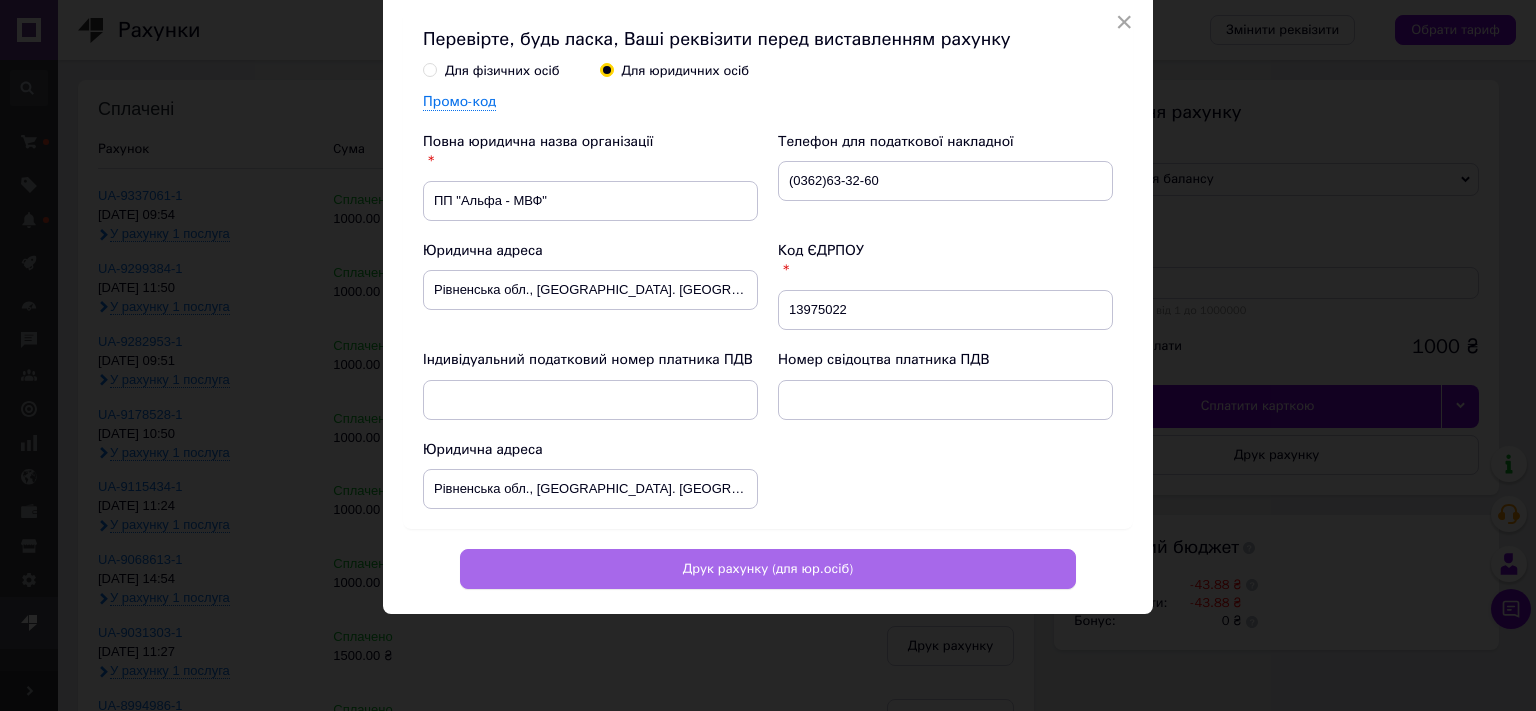 click on "Друк рахунку (для юр.осіб)" at bounding box center [768, 569] 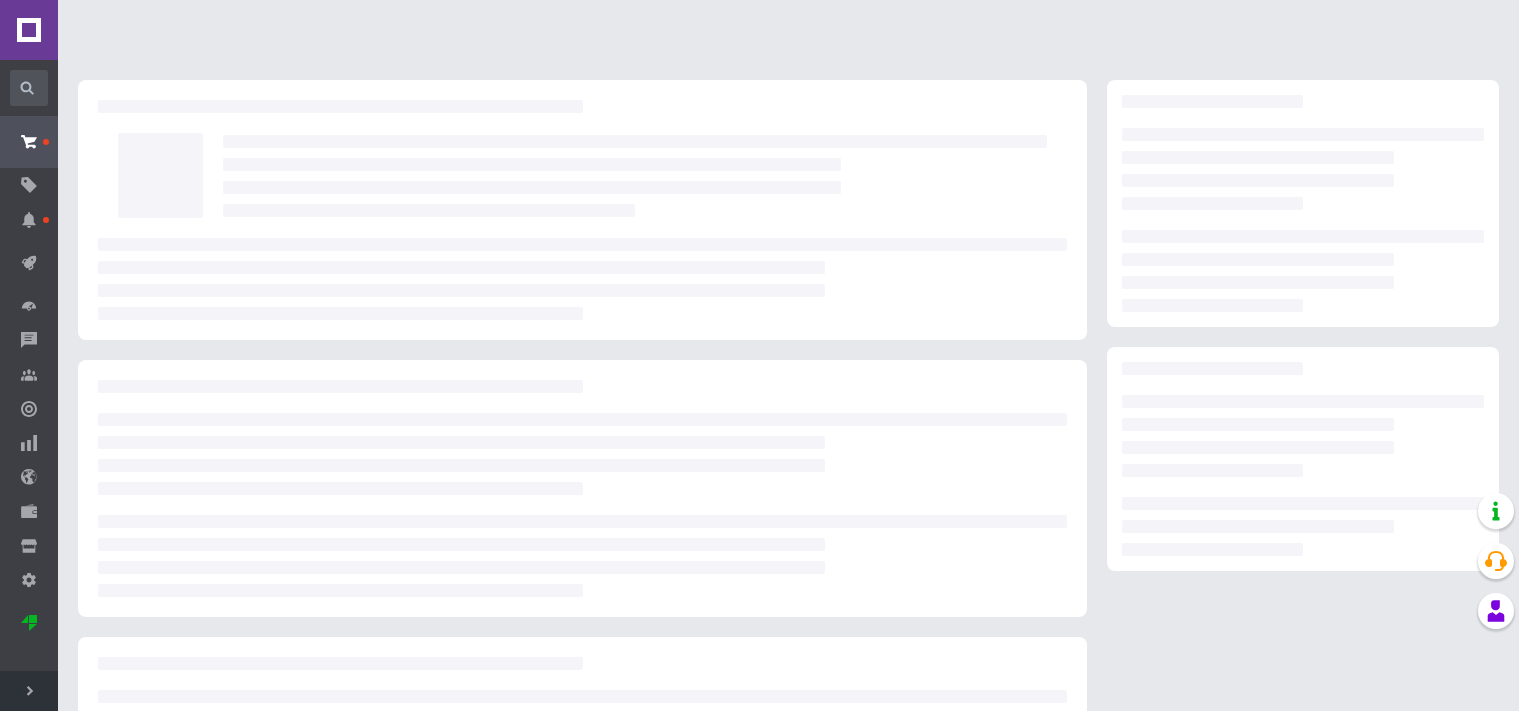 scroll, scrollTop: 0, scrollLeft: 0, axis: both 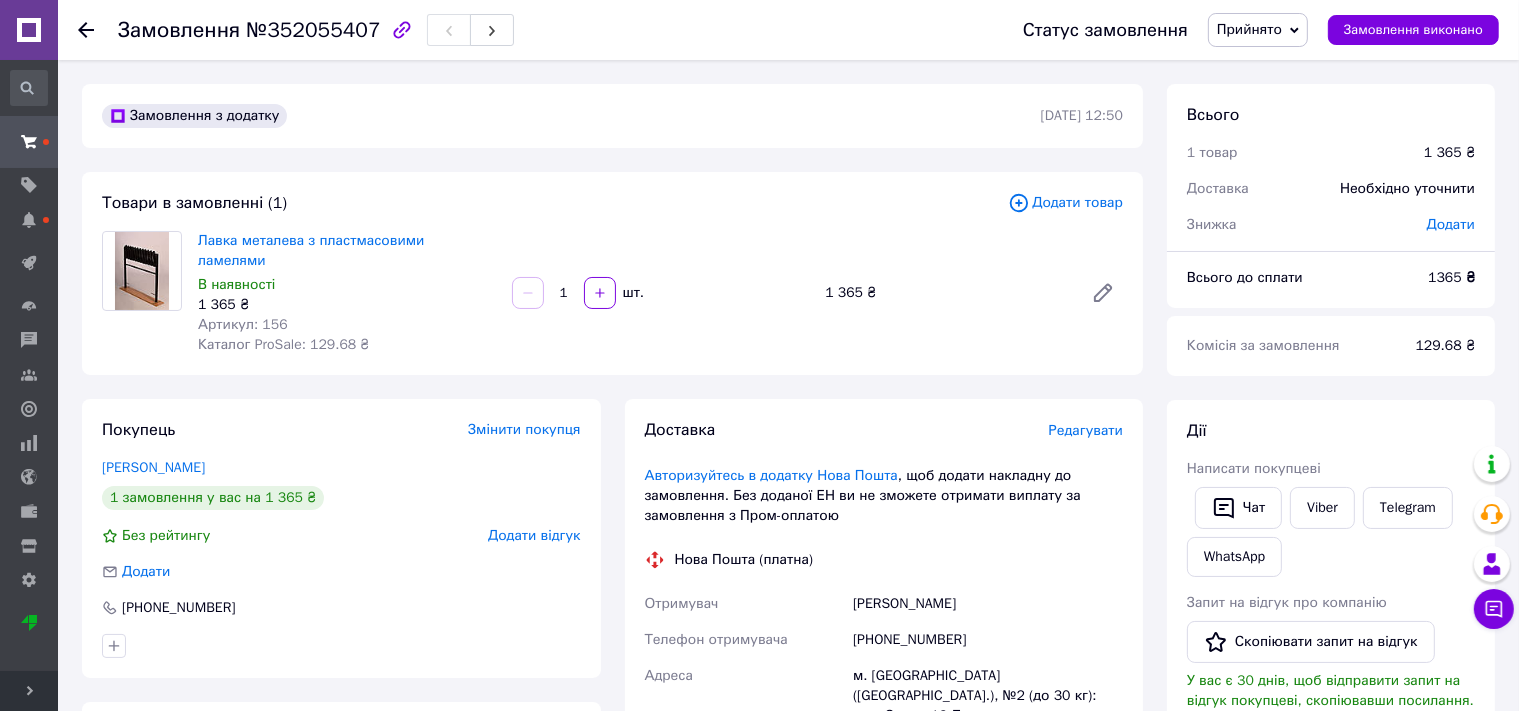click 